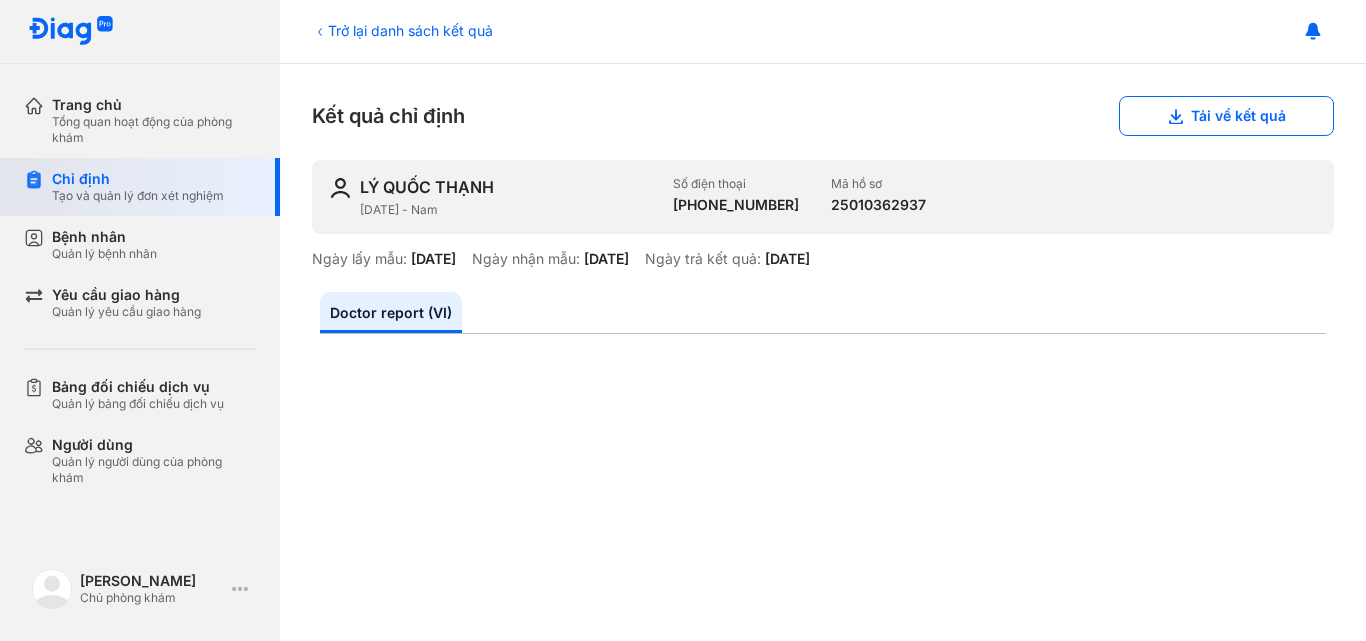 scroll, scrollTop: 0, scrollLeft: 0, axis: both 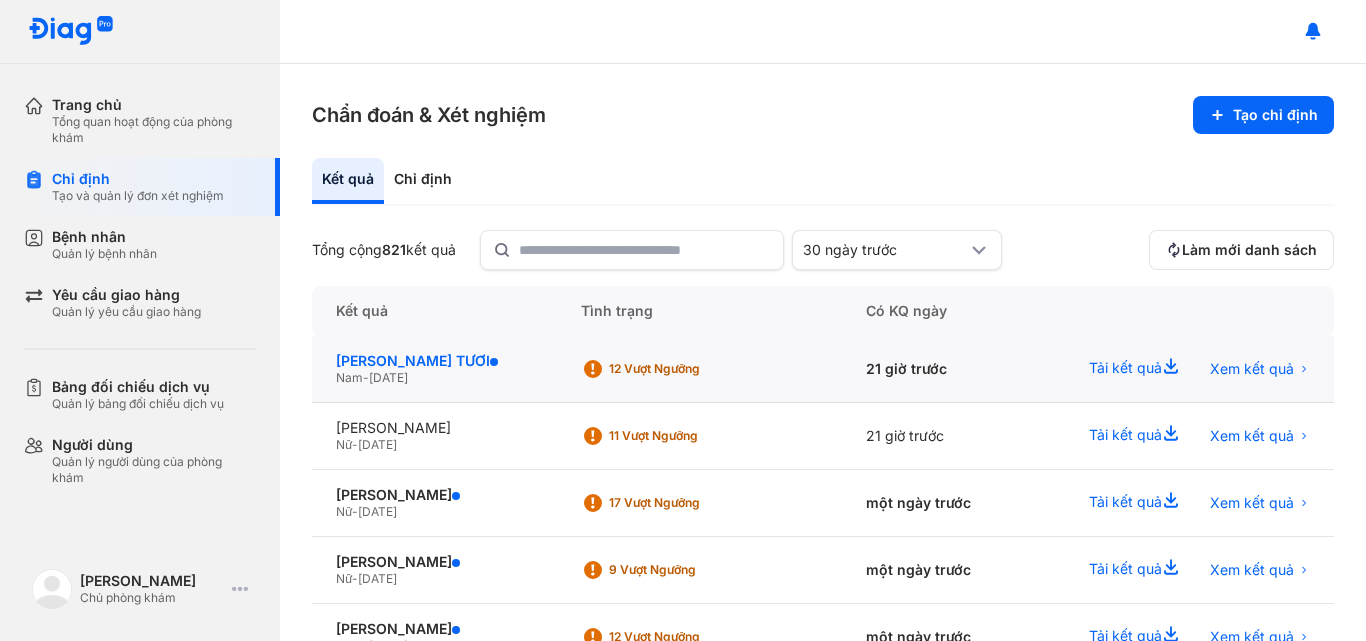 drag, startPoint x: 423, startPoint y: 356, endPoint x: 435, endPoint y: 359, distance: 12.369317 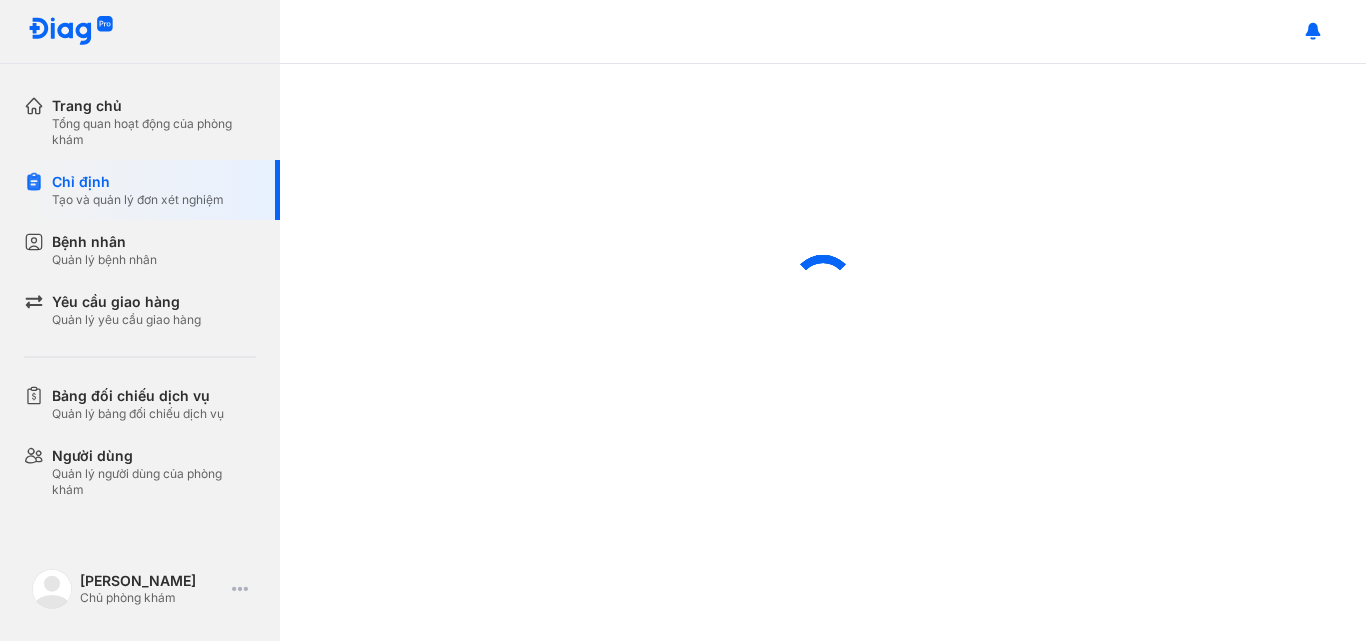 scroll, scrollTop: 0, scrollLeft: 0, axis: both 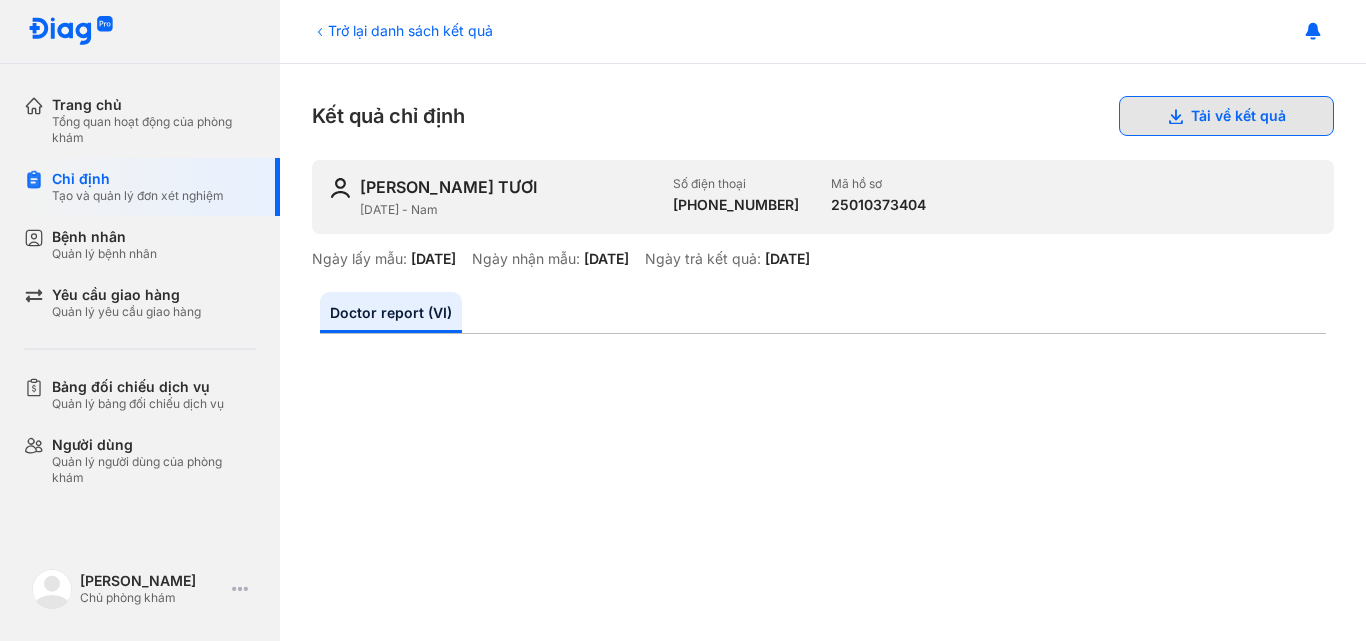 click on "Tải về kết quả" at bounding box center [1226, 116] 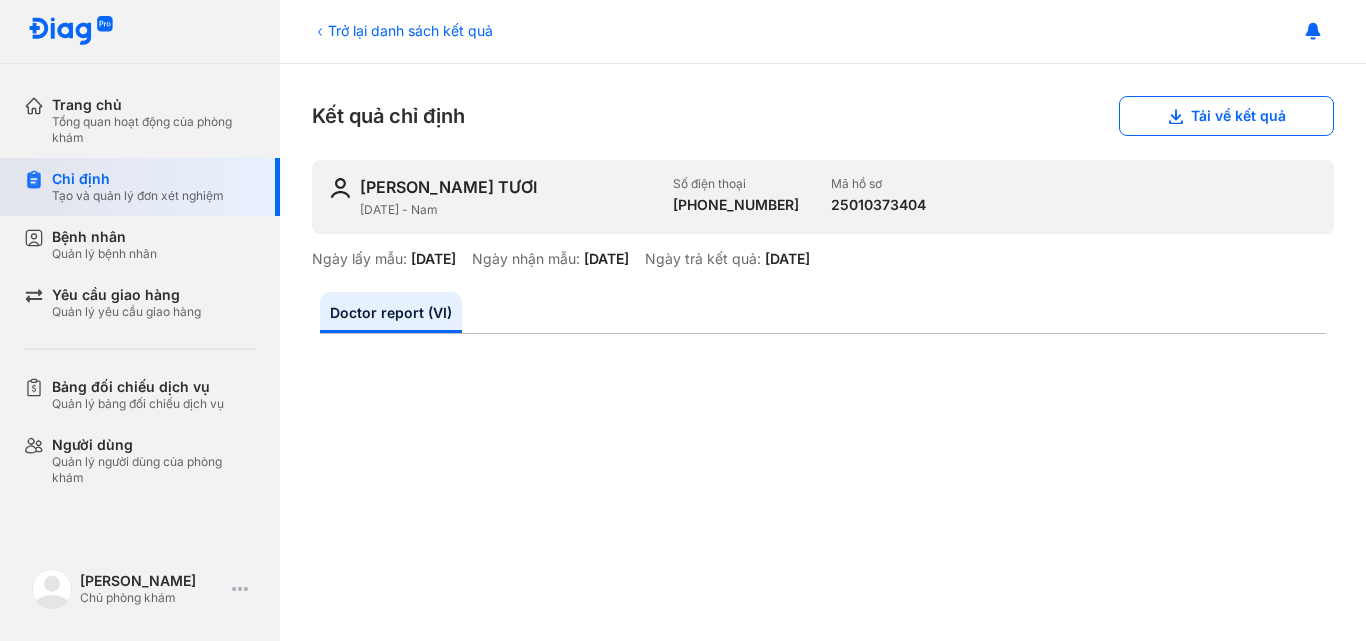 click on "Tạo và quản lý đơn xét nghiệm" at bounding box center [138, 196] 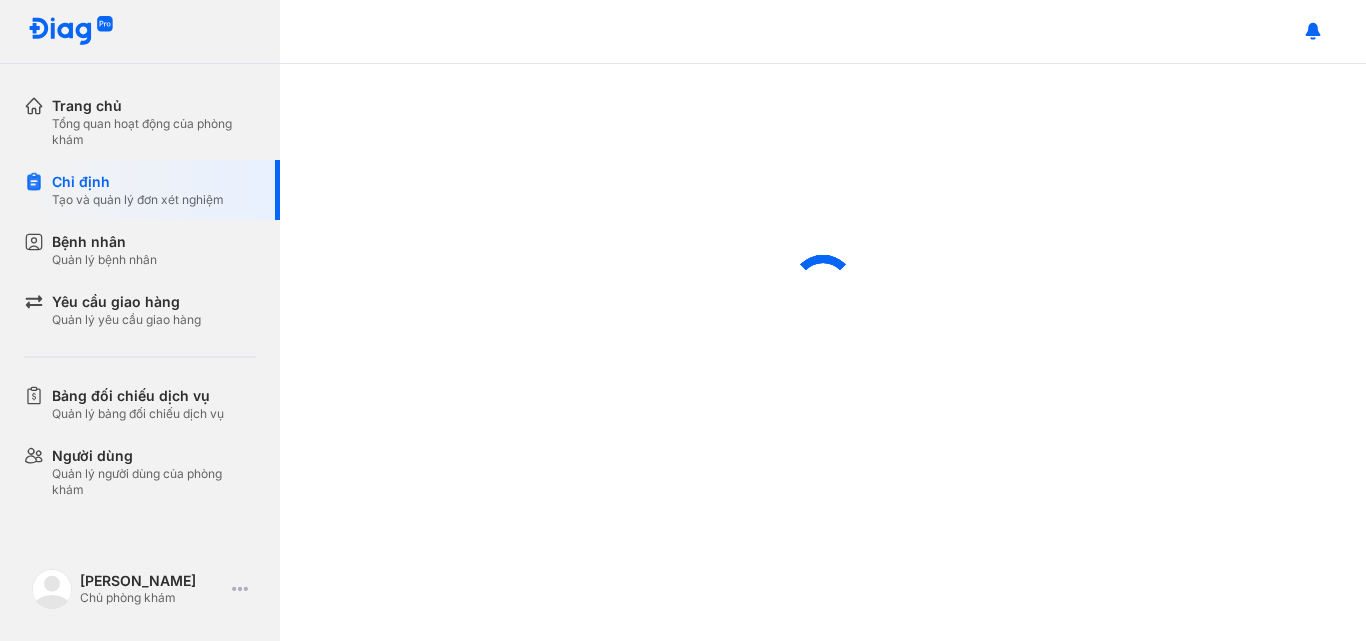 scroll, scrollTop: 0, scrollLeft: 0, axis: both 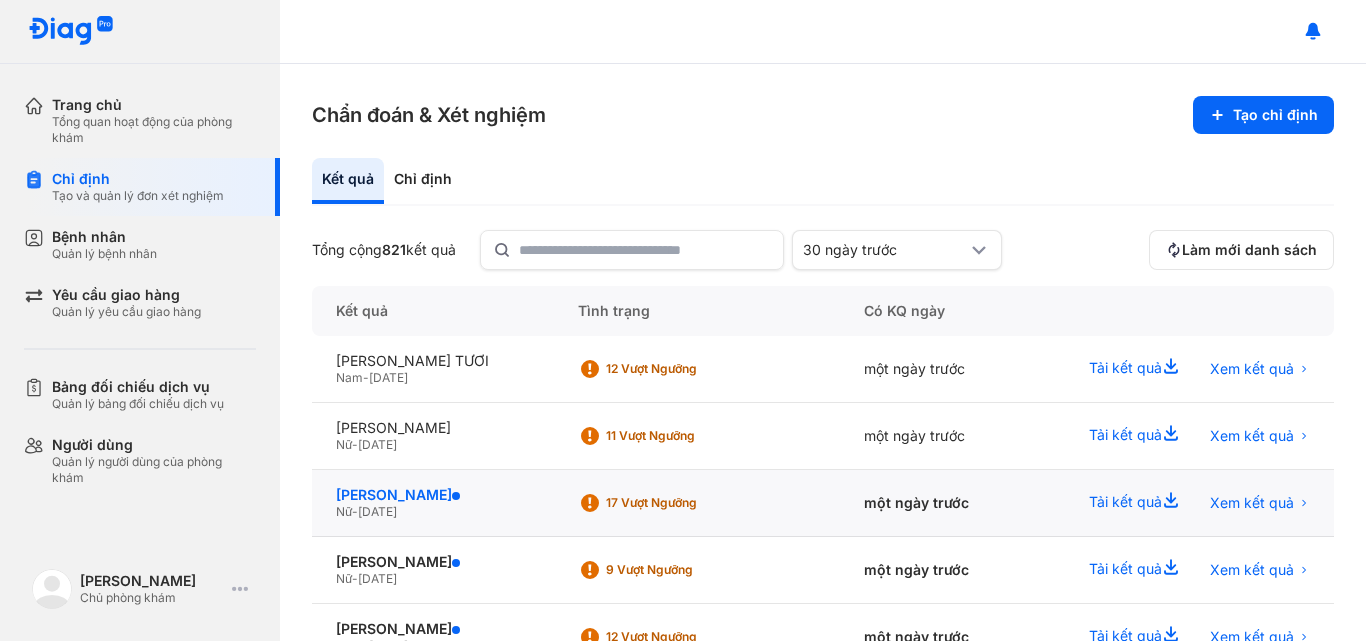 click on "[PERSON_NAME]" 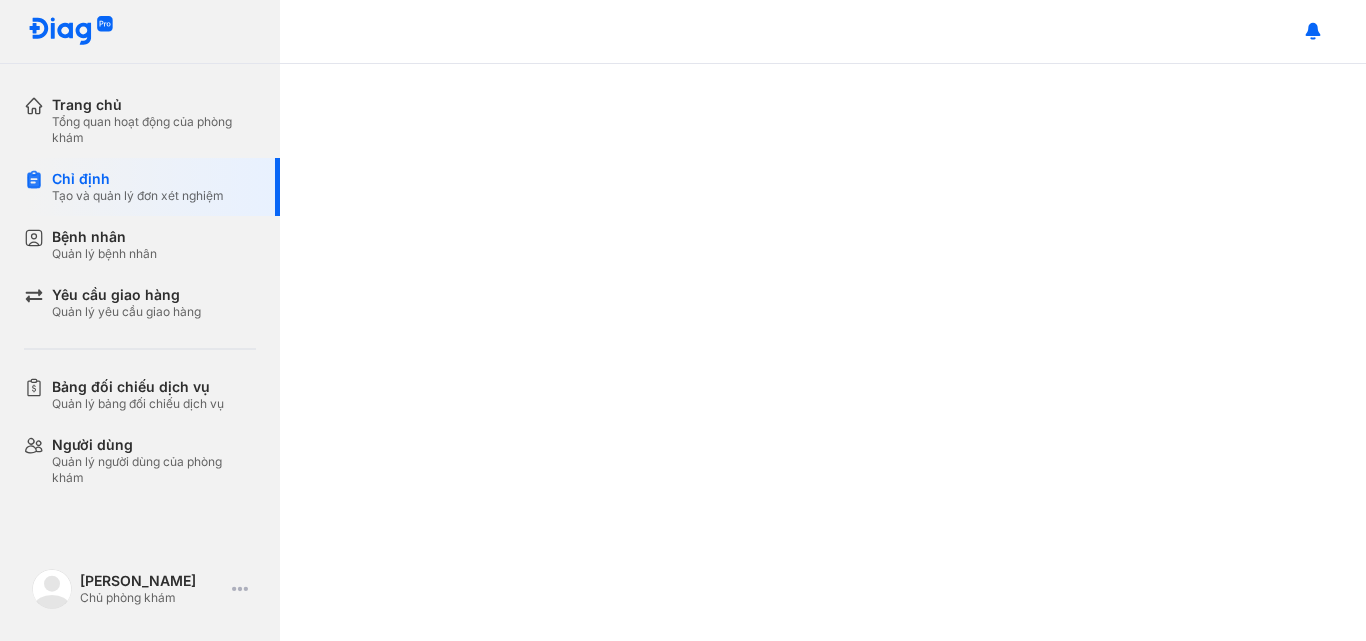 scroll, scrollTop: 0, scrollLeft: 0, axis: both 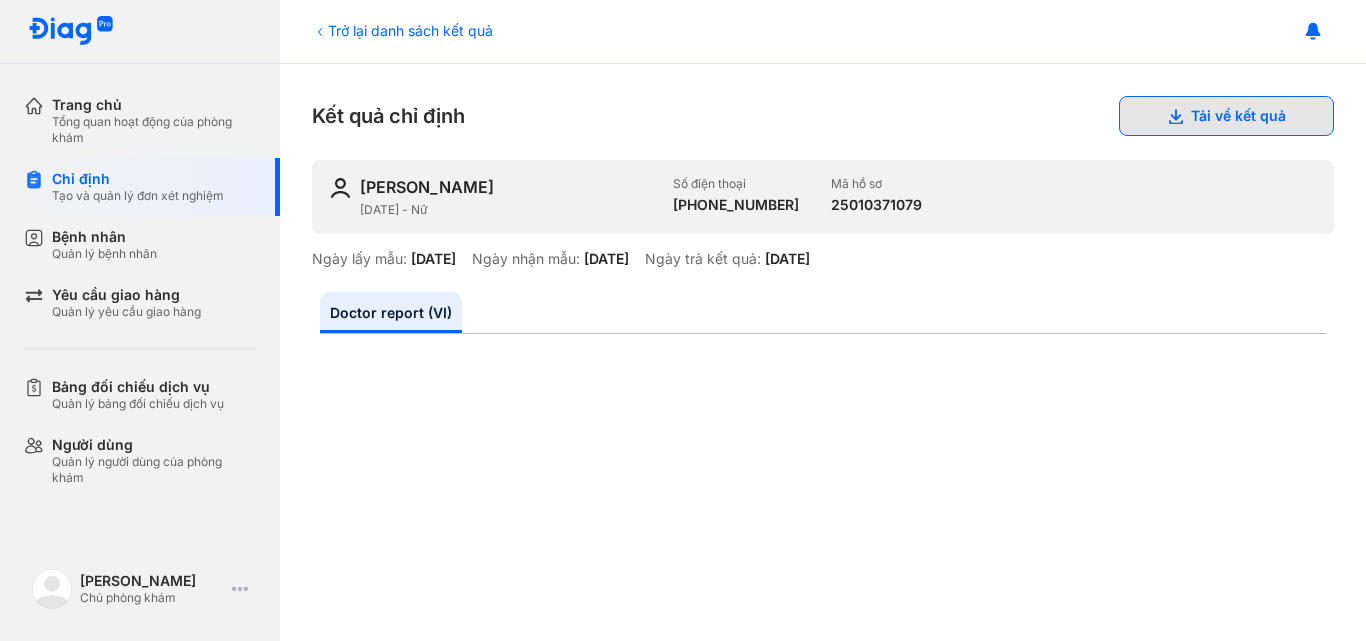 click on "Tải về kết quả" at bounding box center (1226, 116) 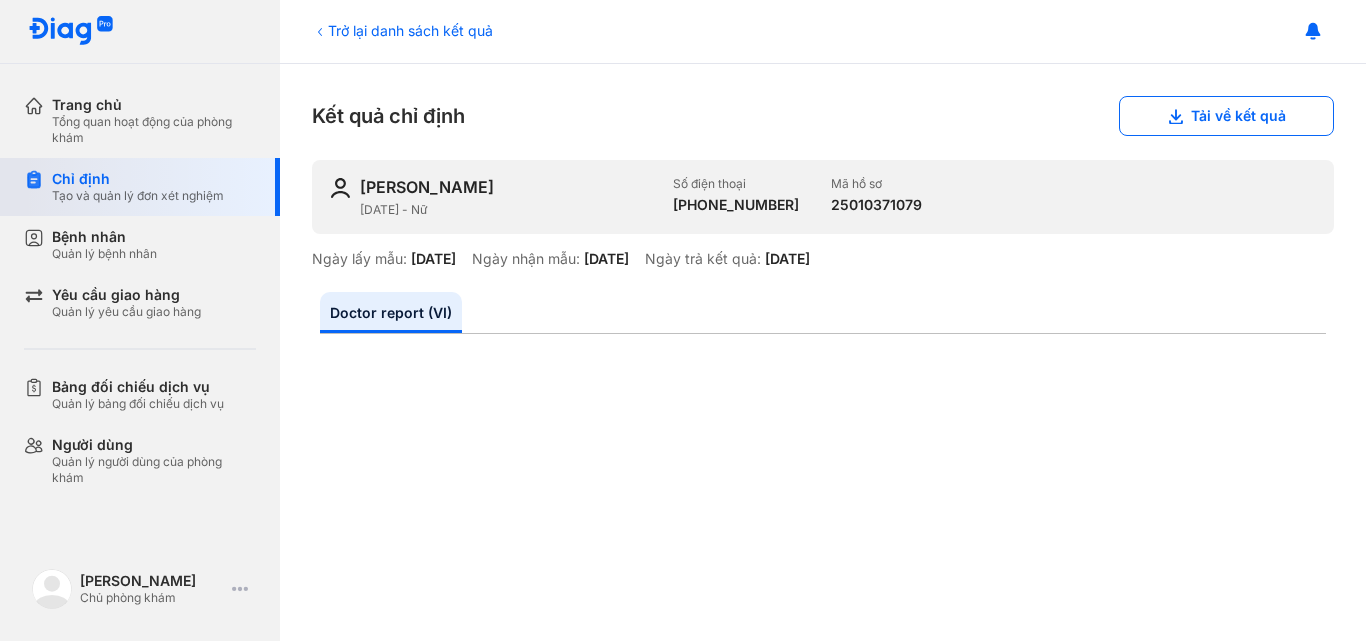click on "Chỉ định" at bounding box center (138, 179) 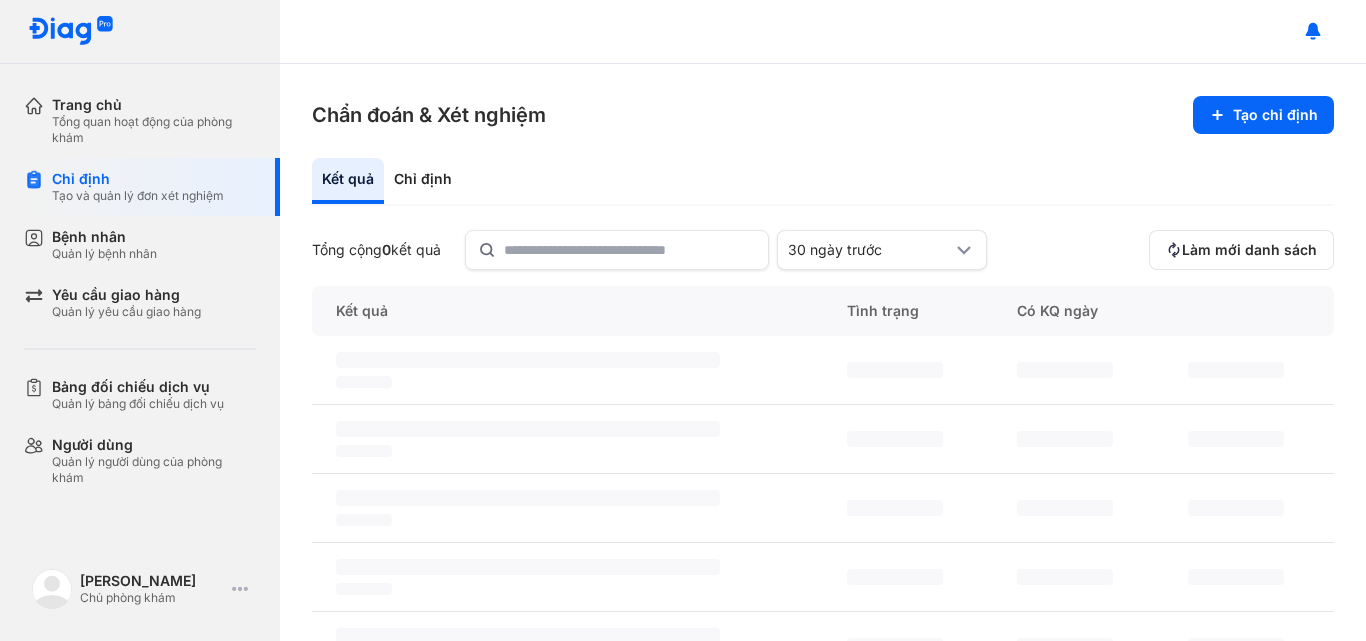 scroll, scrollTop: 0, scrollLeft: 0, axis: both 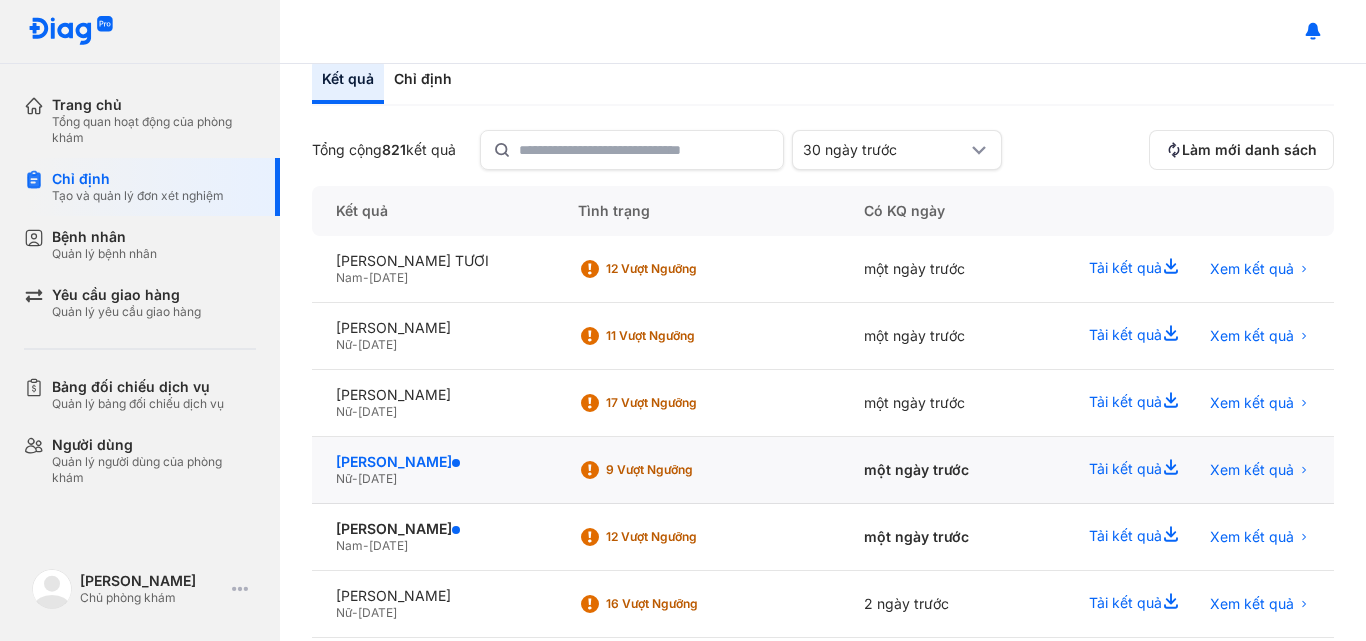 click on "[PERSON_NAME]" 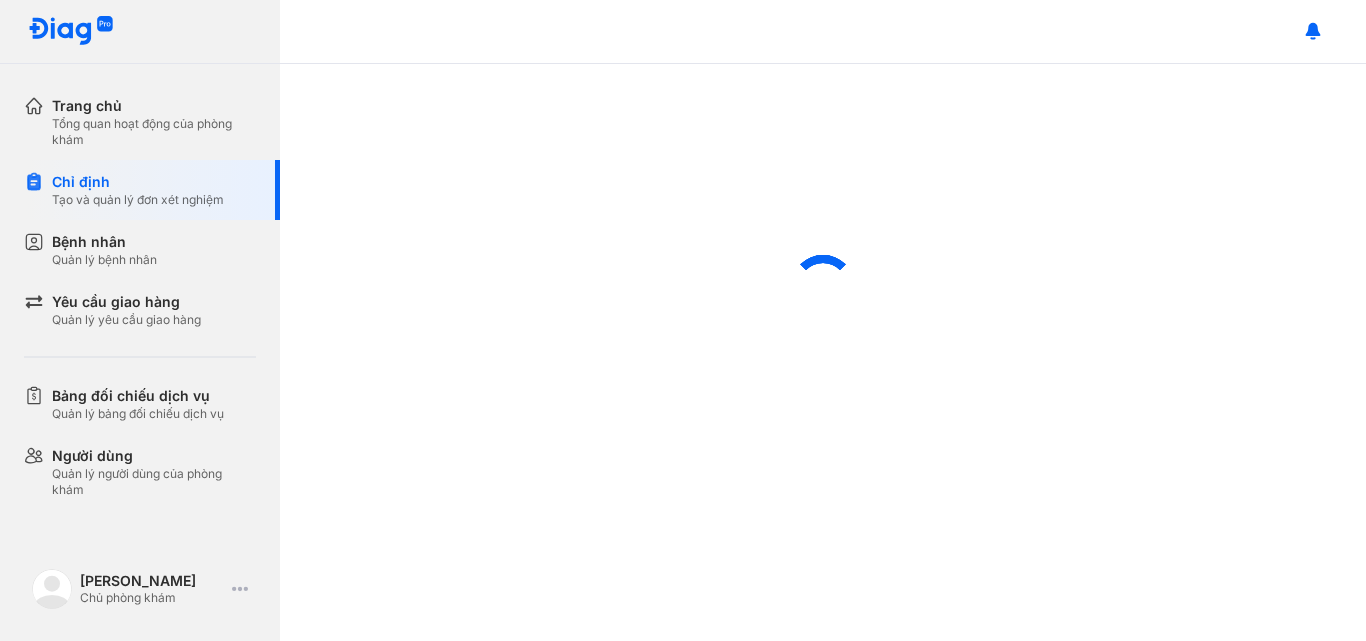 scroll, scrollTop: 0, scrollLeft: 0, axis: both 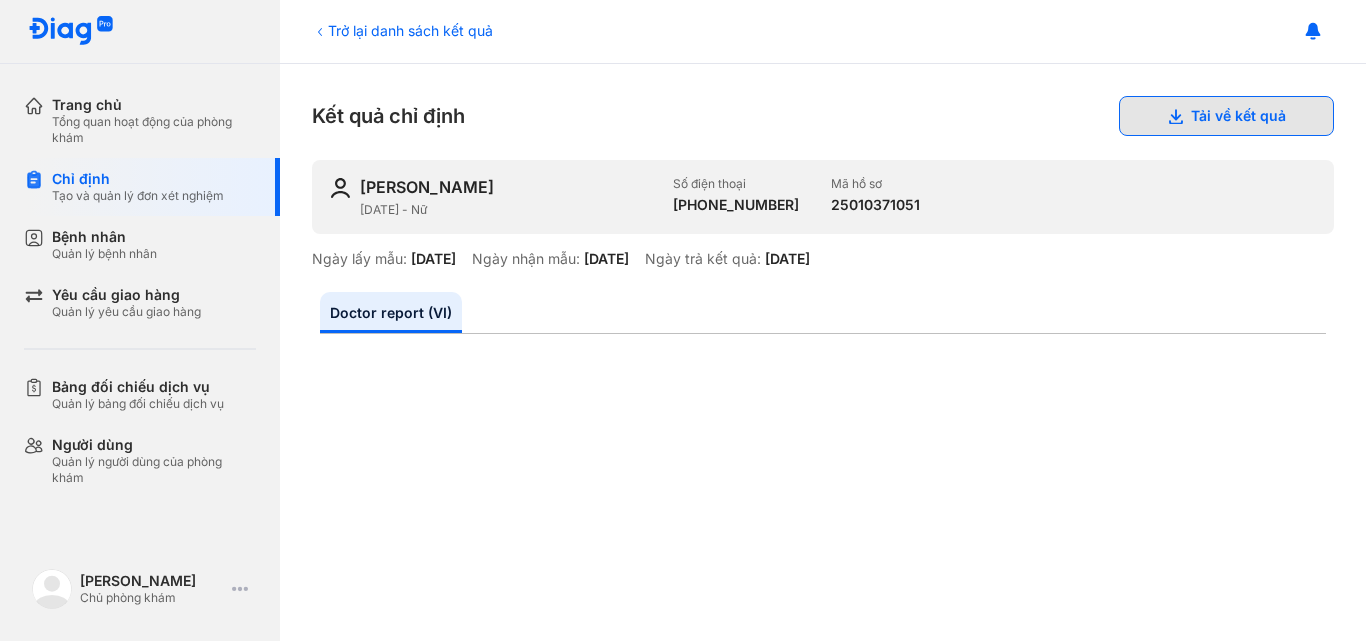click on "Tải về kết quả" at bounding box center (1226, 116) 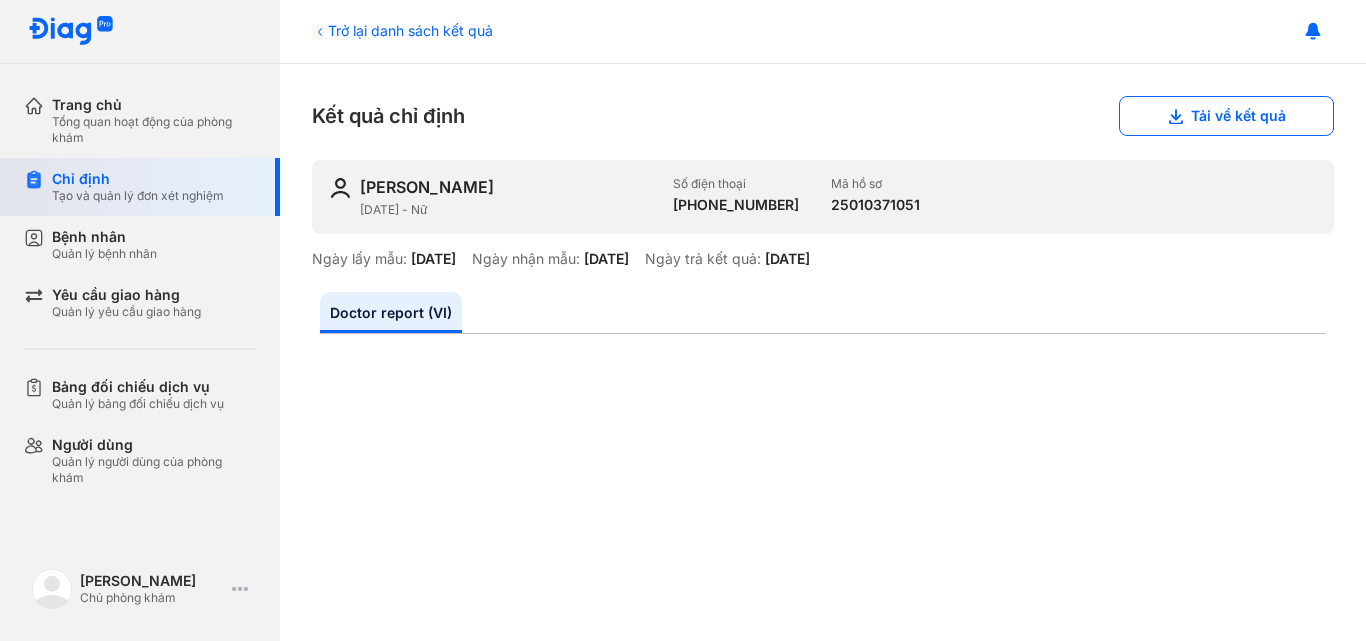 click on "Chỉ định" at bounding box center (138, 179) 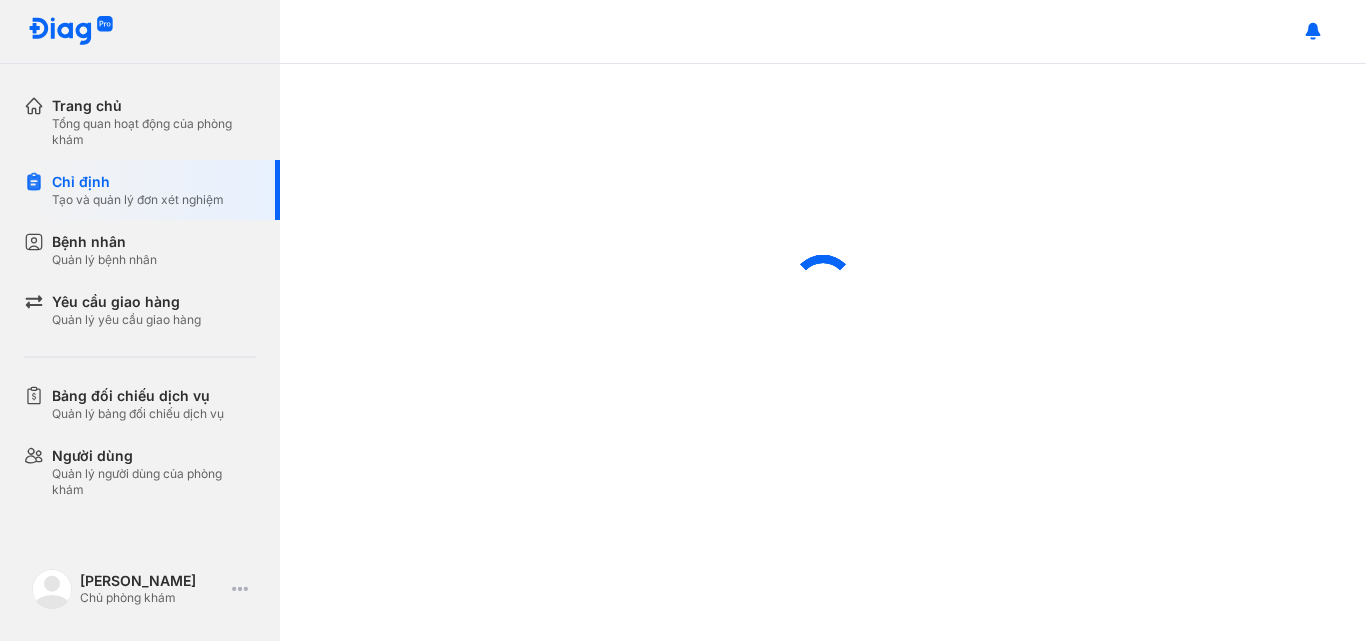 scroll, scrollTop: 0, scrollLeft: 0, axis: both 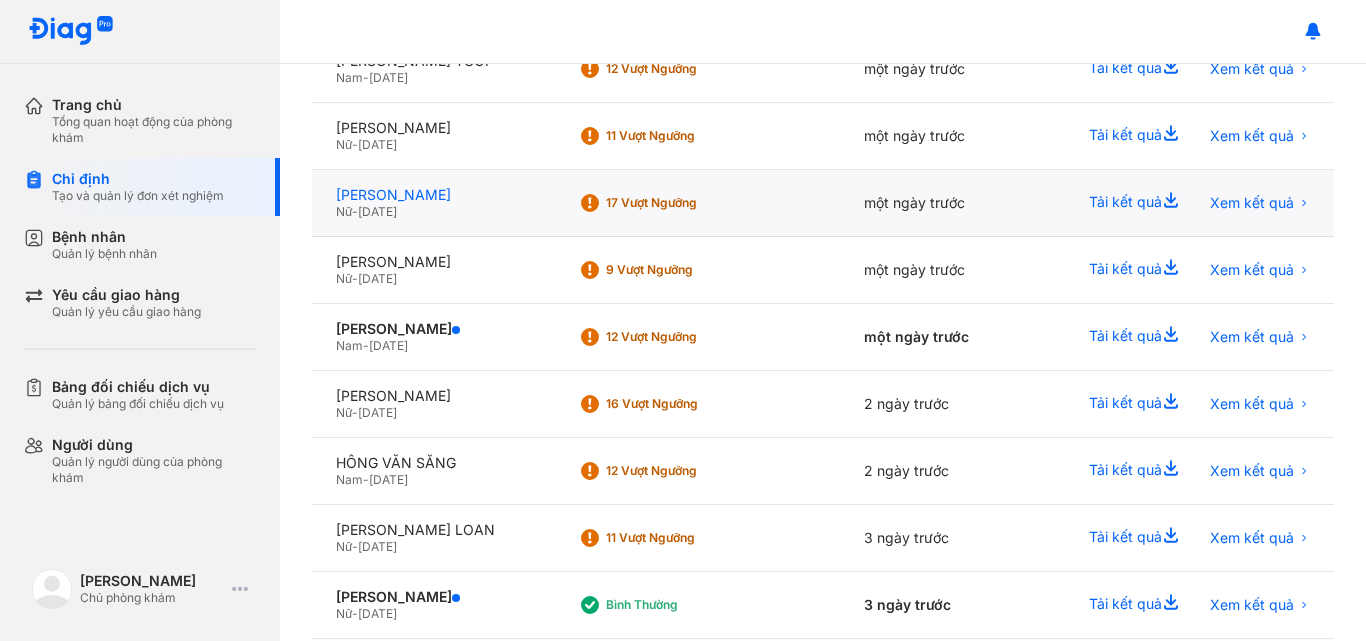 click on "[PERSON_NAME]" 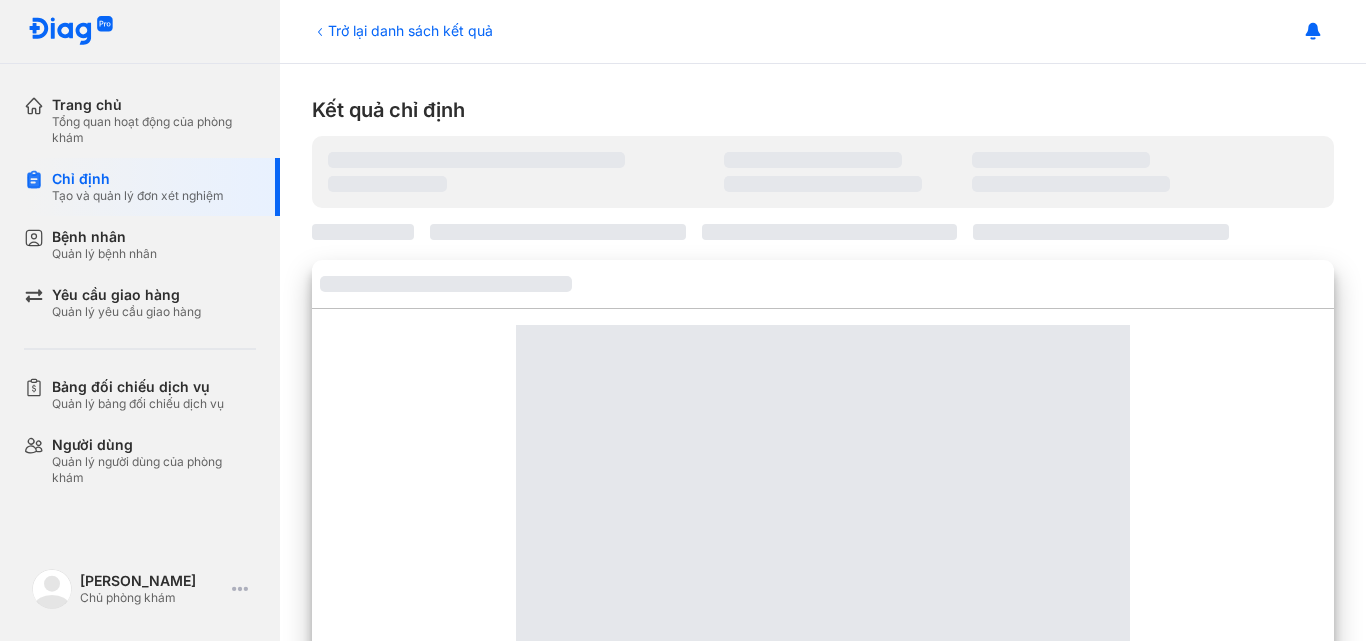 scroll, scrollTop: 0, scrollLeft: 0, axis: both 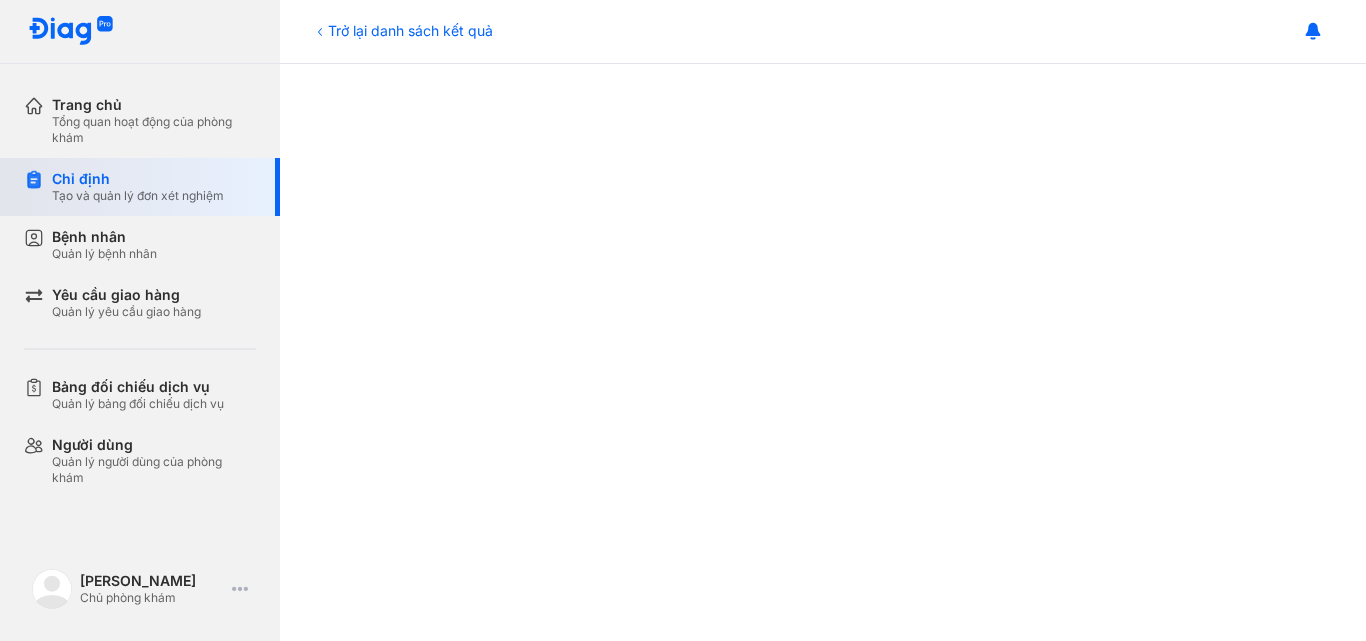 click on "Chỉ định" at bounding box center [138, 179] 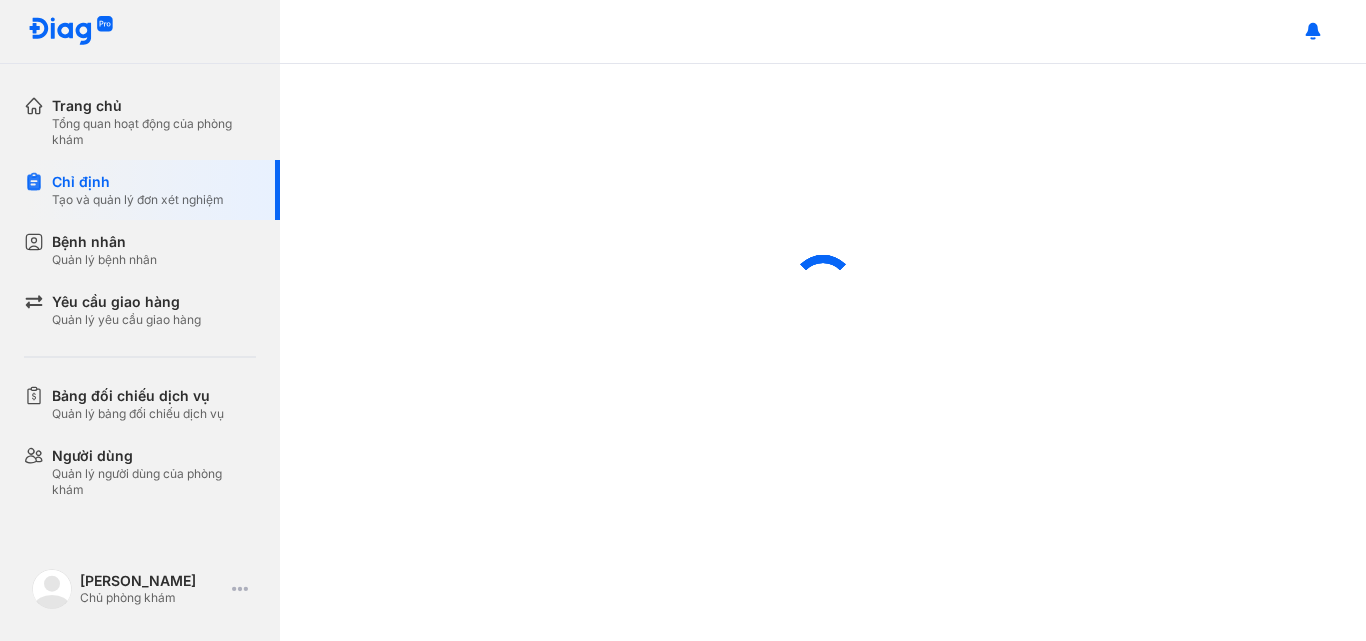 scroll, scrollTop: 0, scrollLeft: 0, axis: both 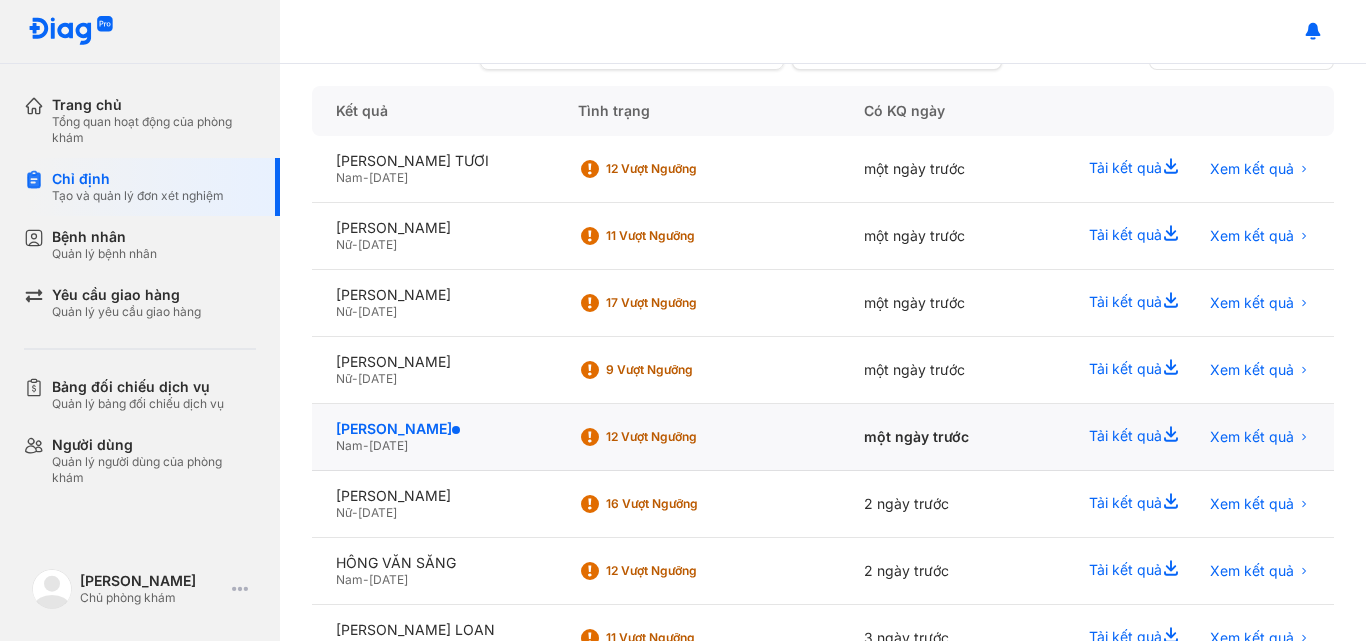 click on "[PERSON_NAME]" 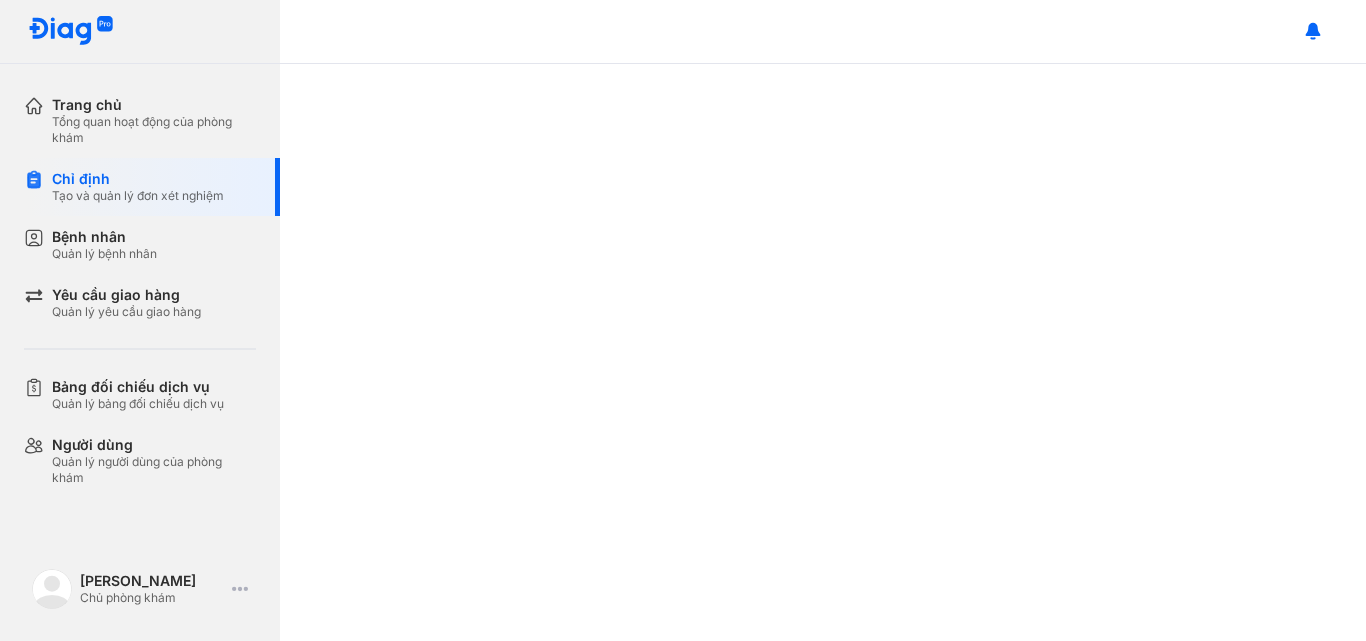 scroll, scrollTop: 0, scrollLeft: 0, axis: both 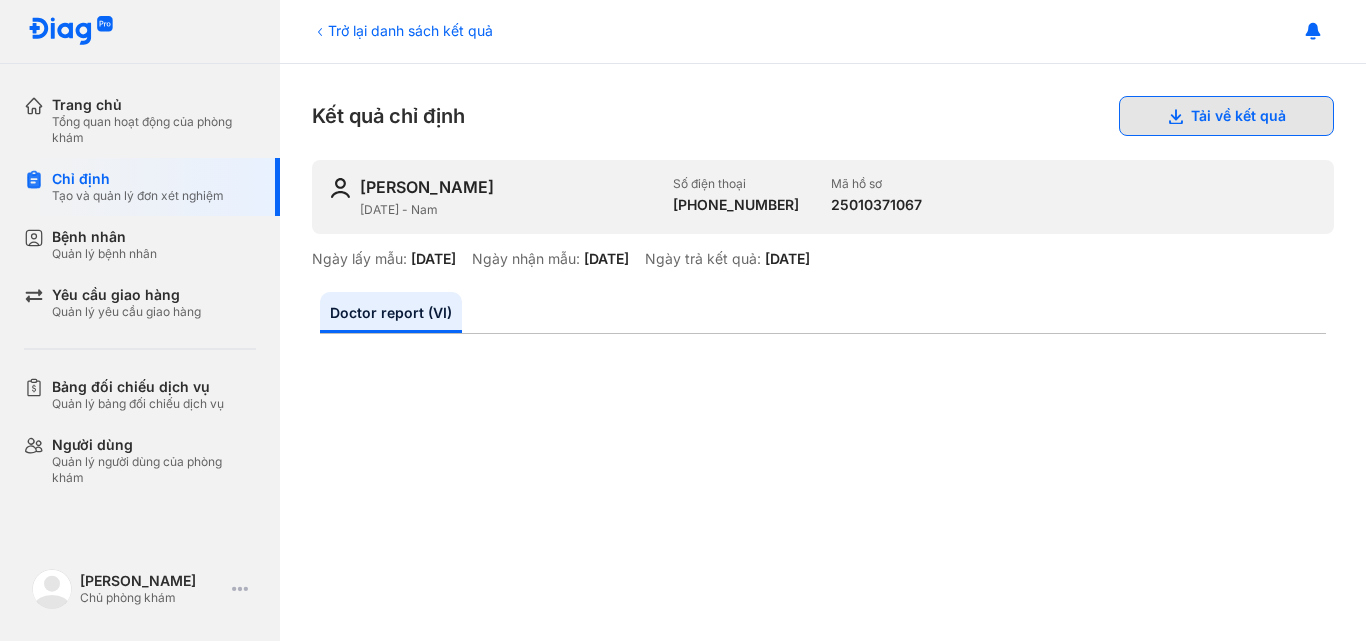 click on "Tải về kết quả" at bounding box center (1226, 116) 